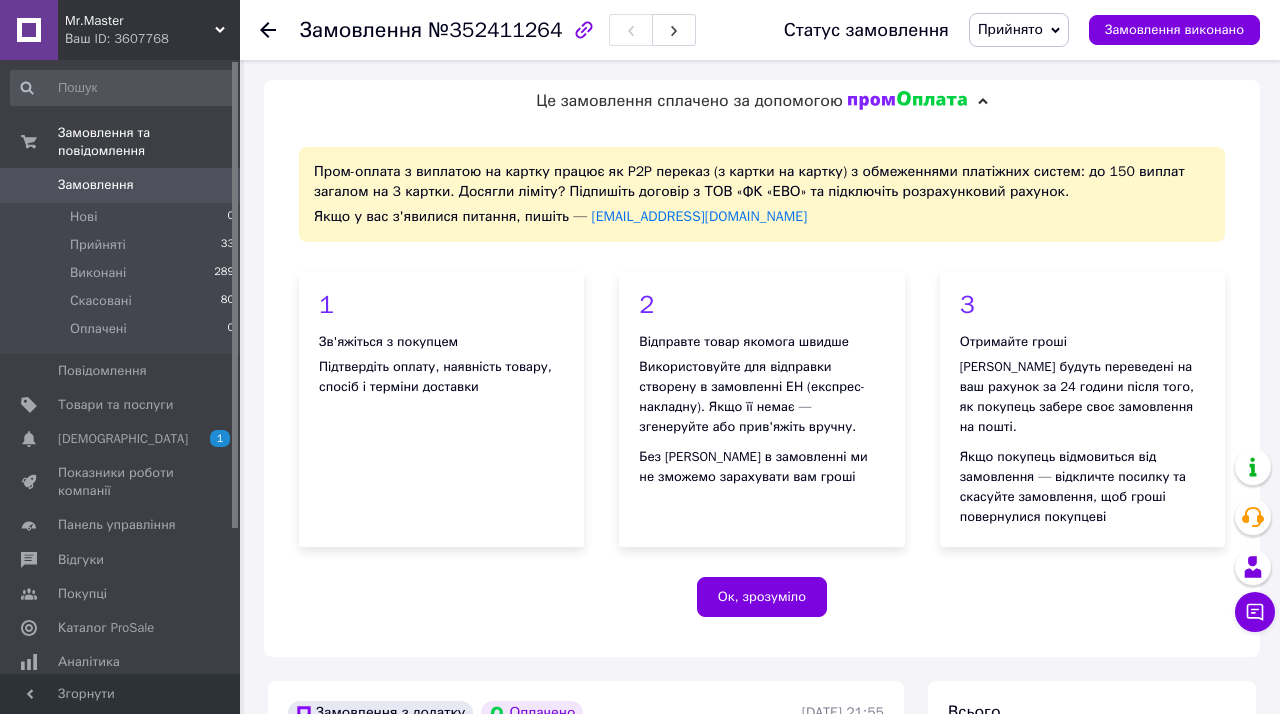 scroll, scrollTop: 908, scrollLeft: 0, axis: vertical 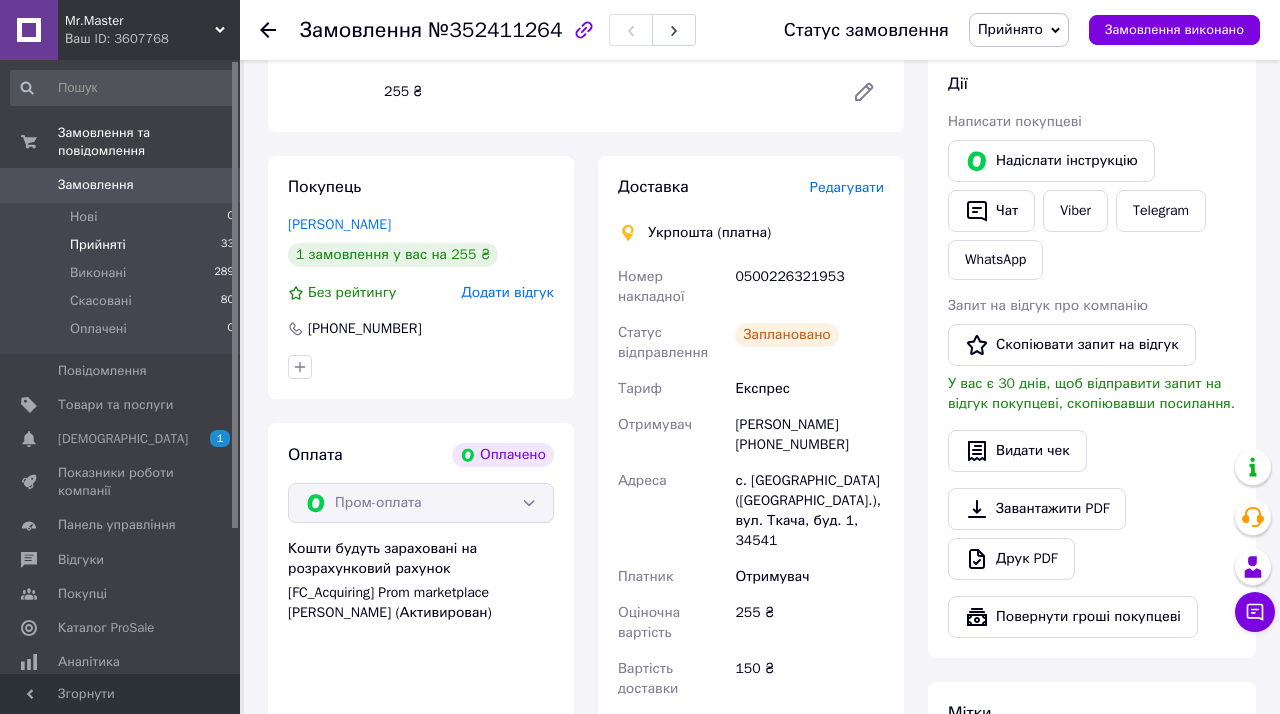 click on "Прийняті 33" at bounding box center [123, 245] 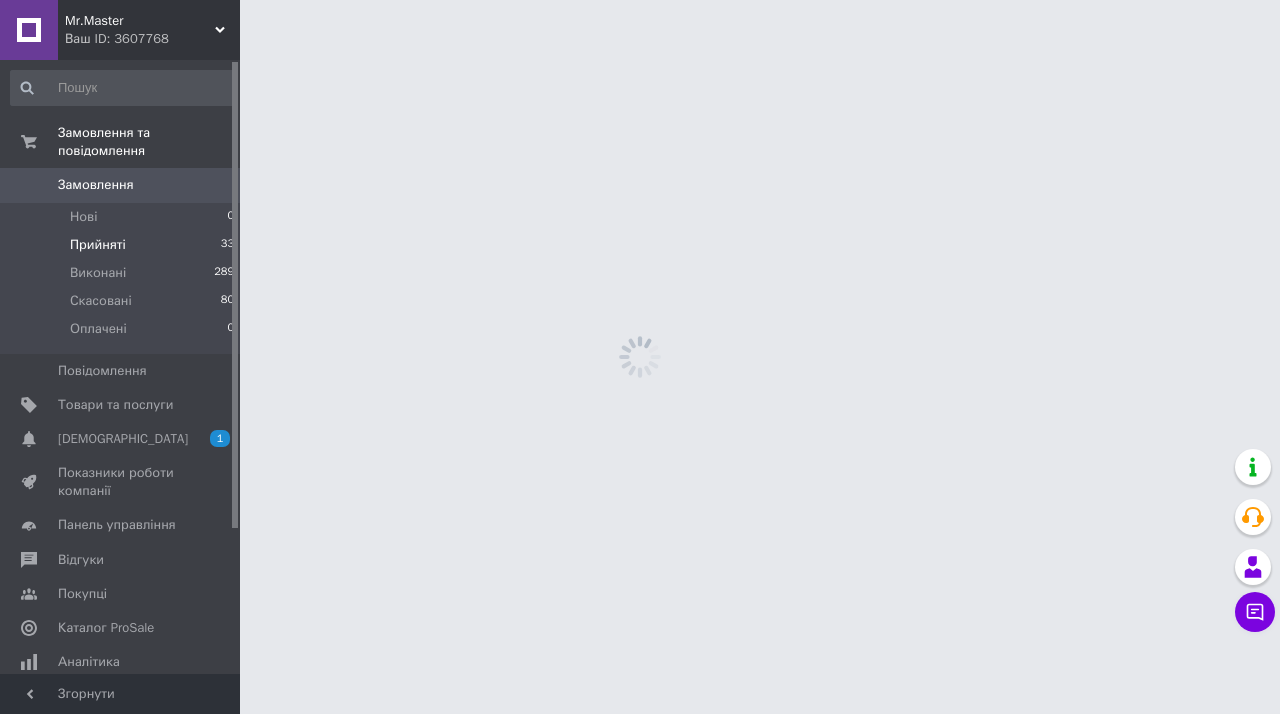 scroll, scrollTop: 0, scrollLeft: 0, axis: both 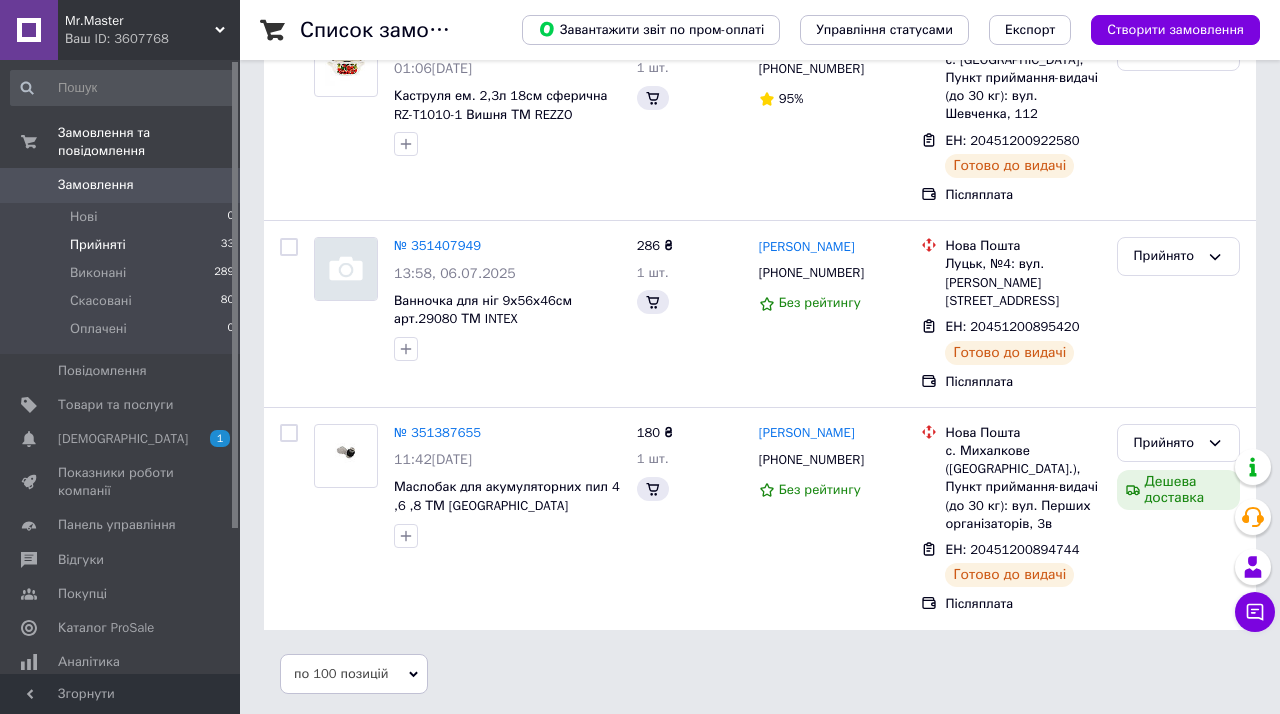 click on "Прийняті 33" at bounding box center [123, 245] 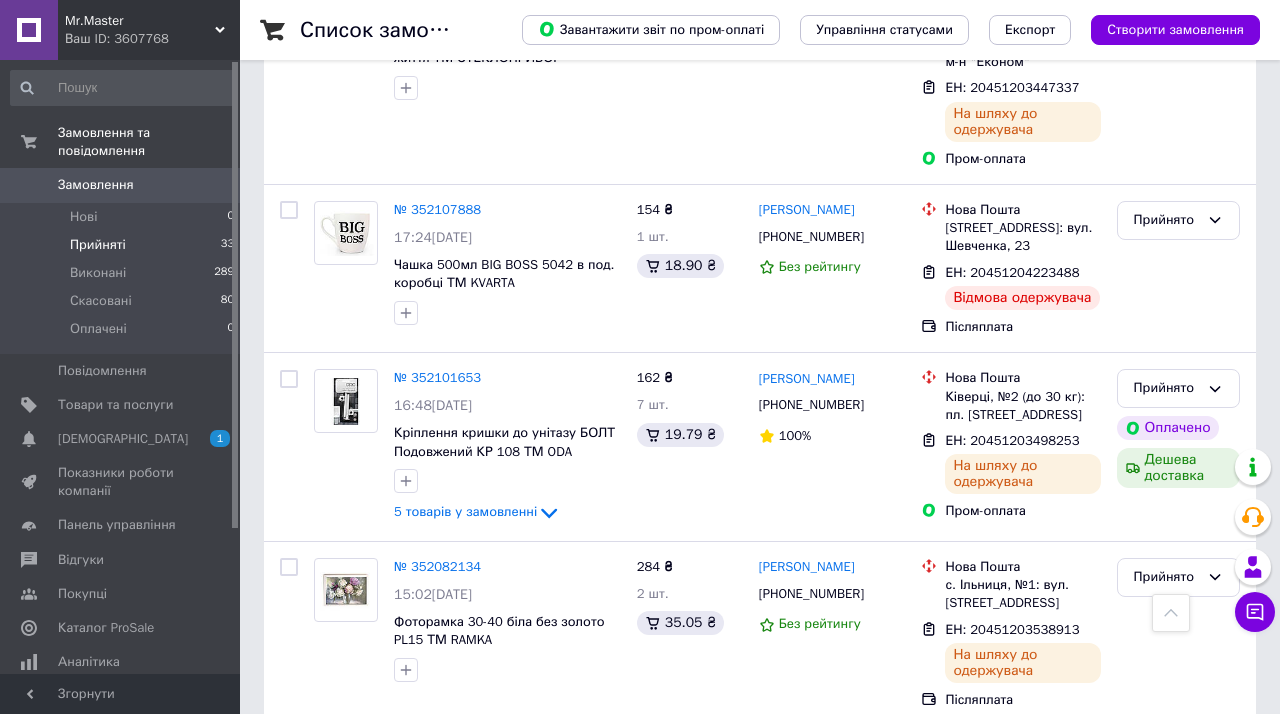 scroll, scrollTop: 5071, scrollLeft: 0, axis: vertical 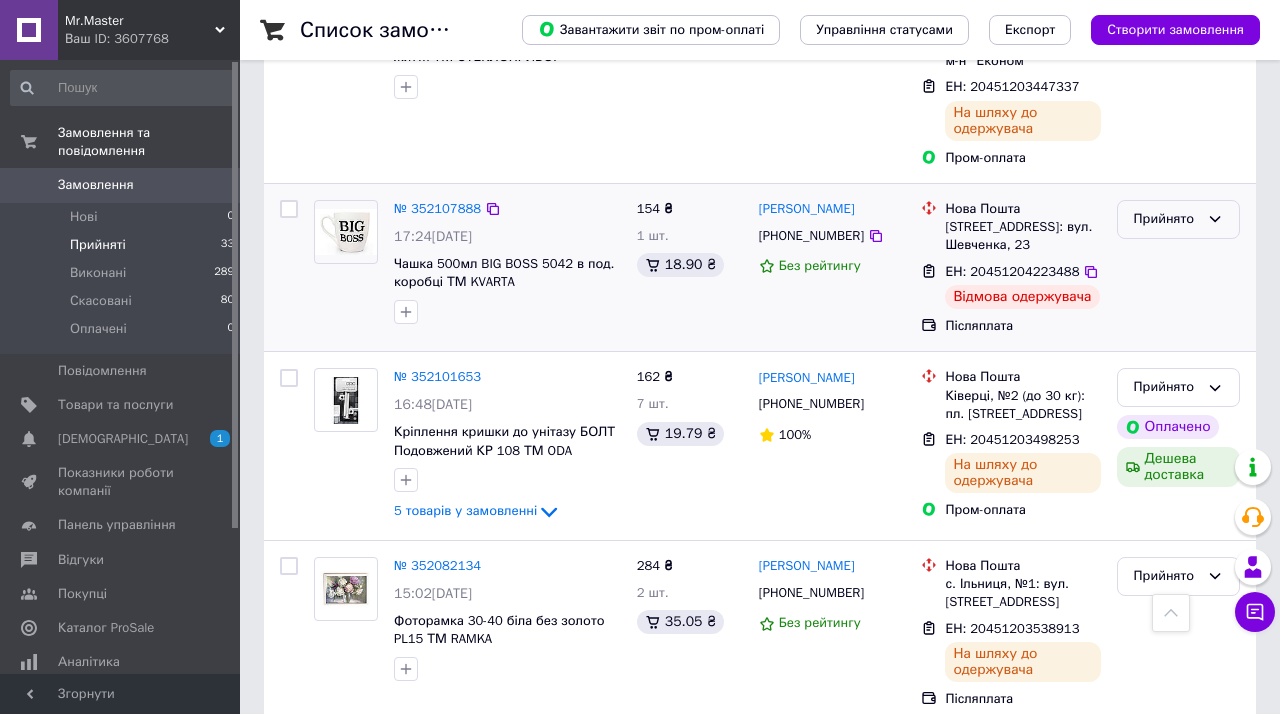 click on "Прийнято" at bounding box center (1166, 219) 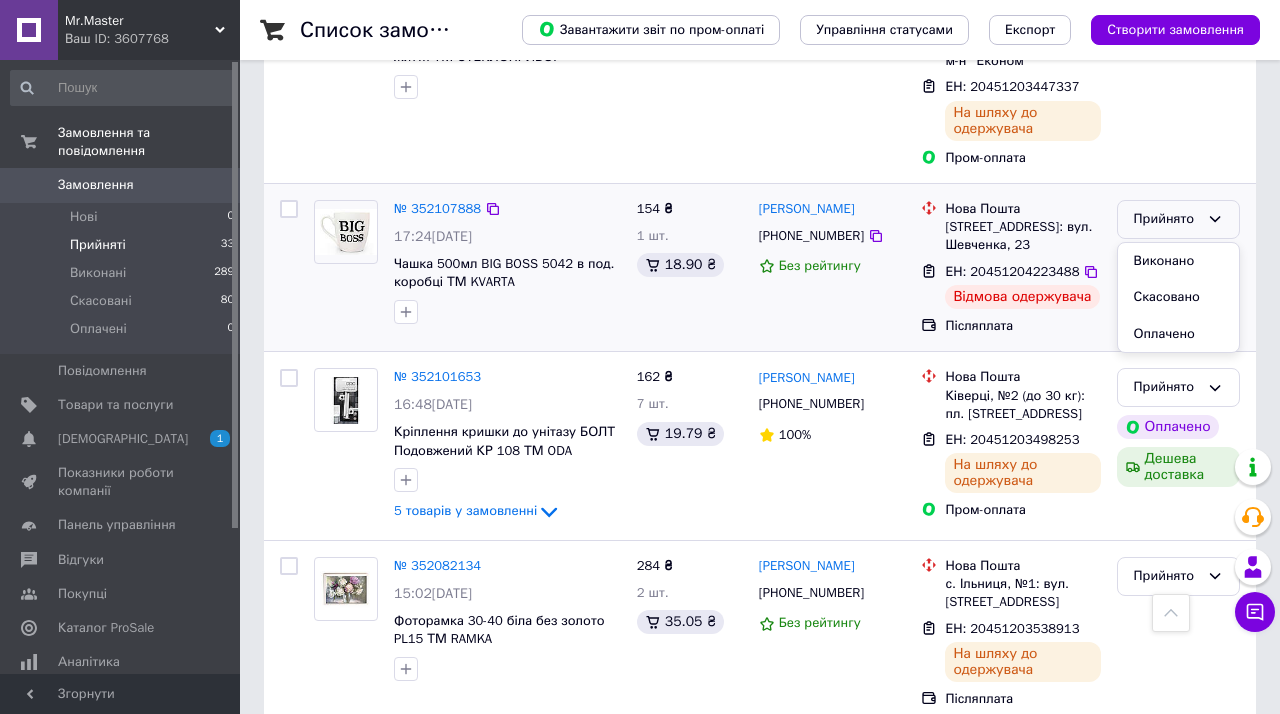 click on "Прийнято" at bounding box center (1166, 219) 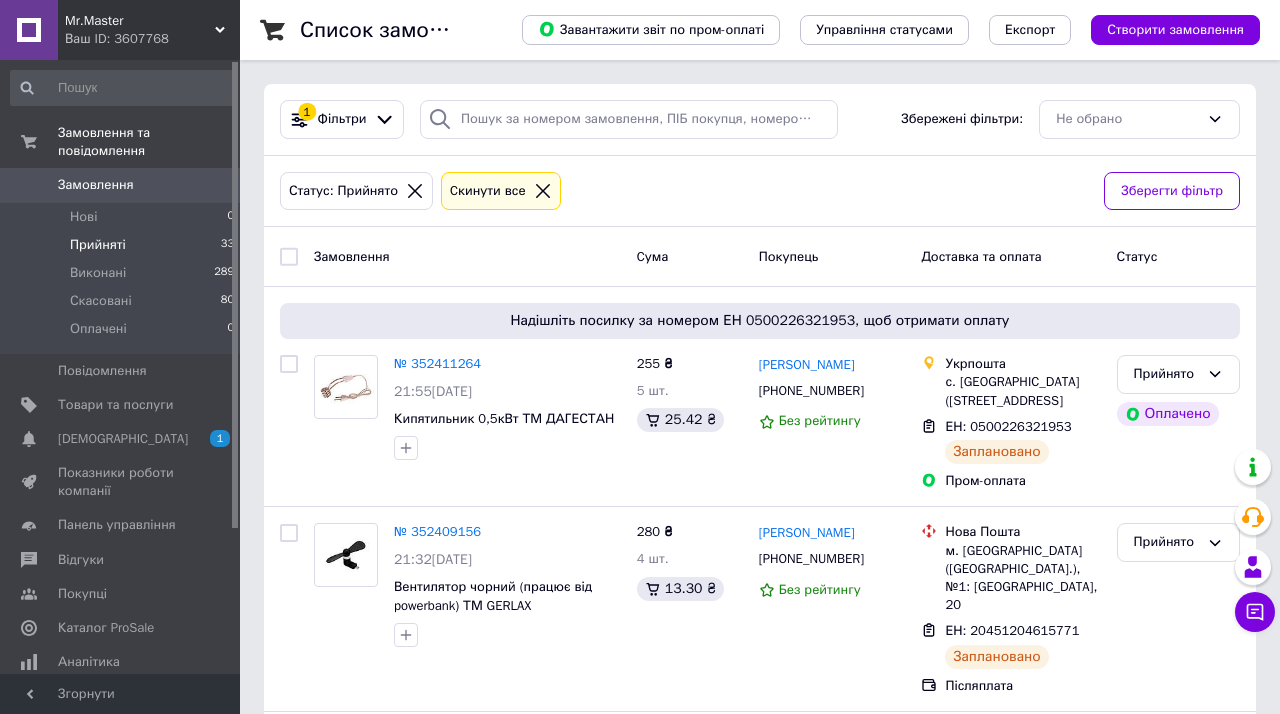 scroll, scrollTop: 0, scrollLeft: 0, axis: both 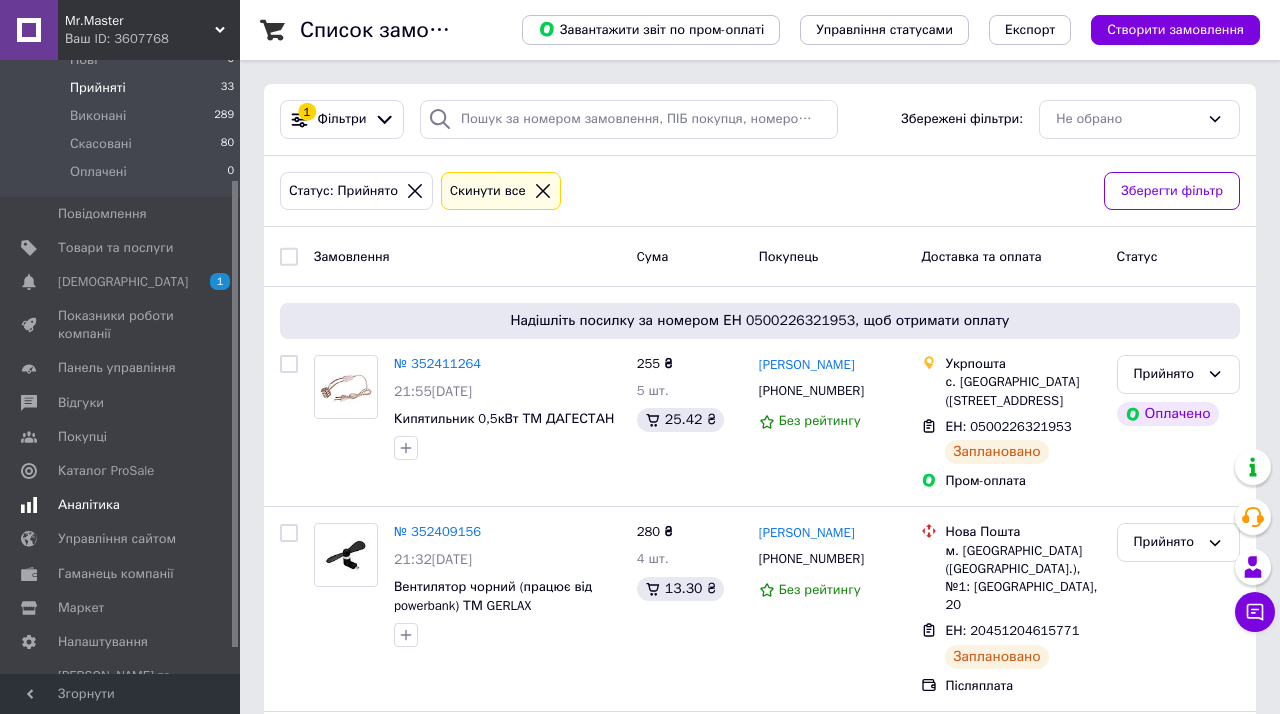 click on "Аналітика" at bounding box center (89, 505) 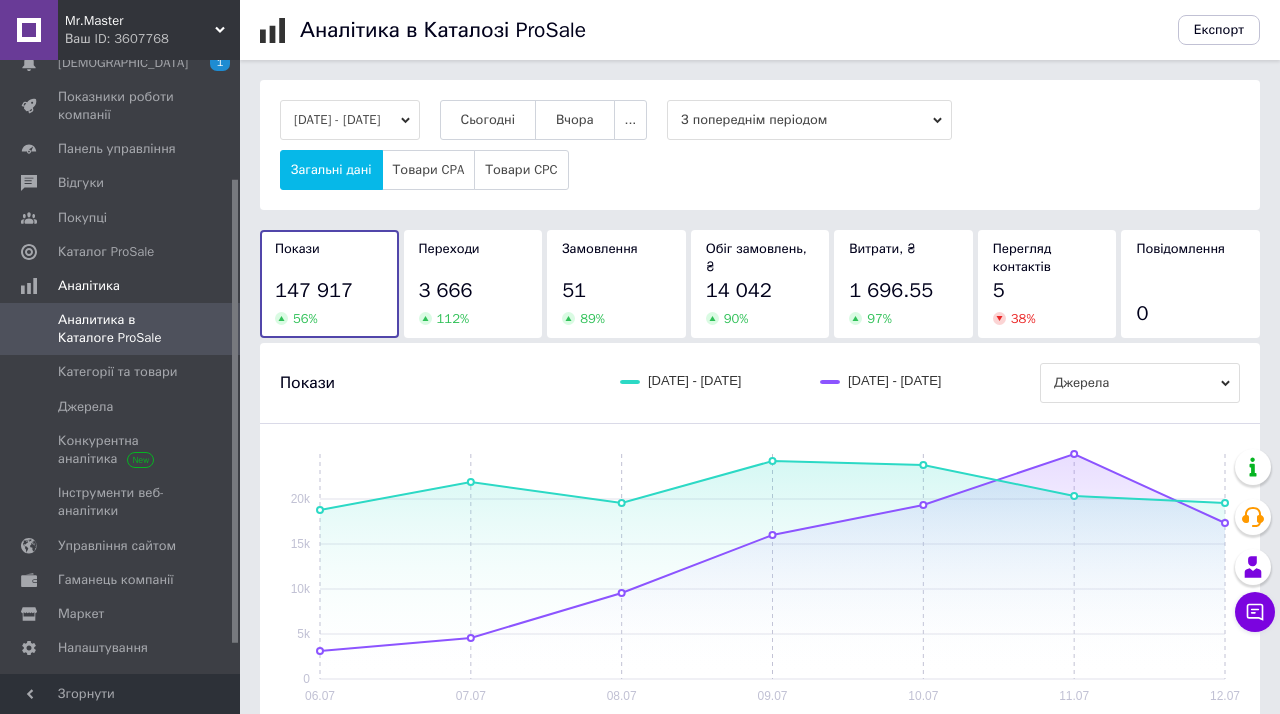 scroll, scrollTop: 0, scrollLeft: 0, axis: both 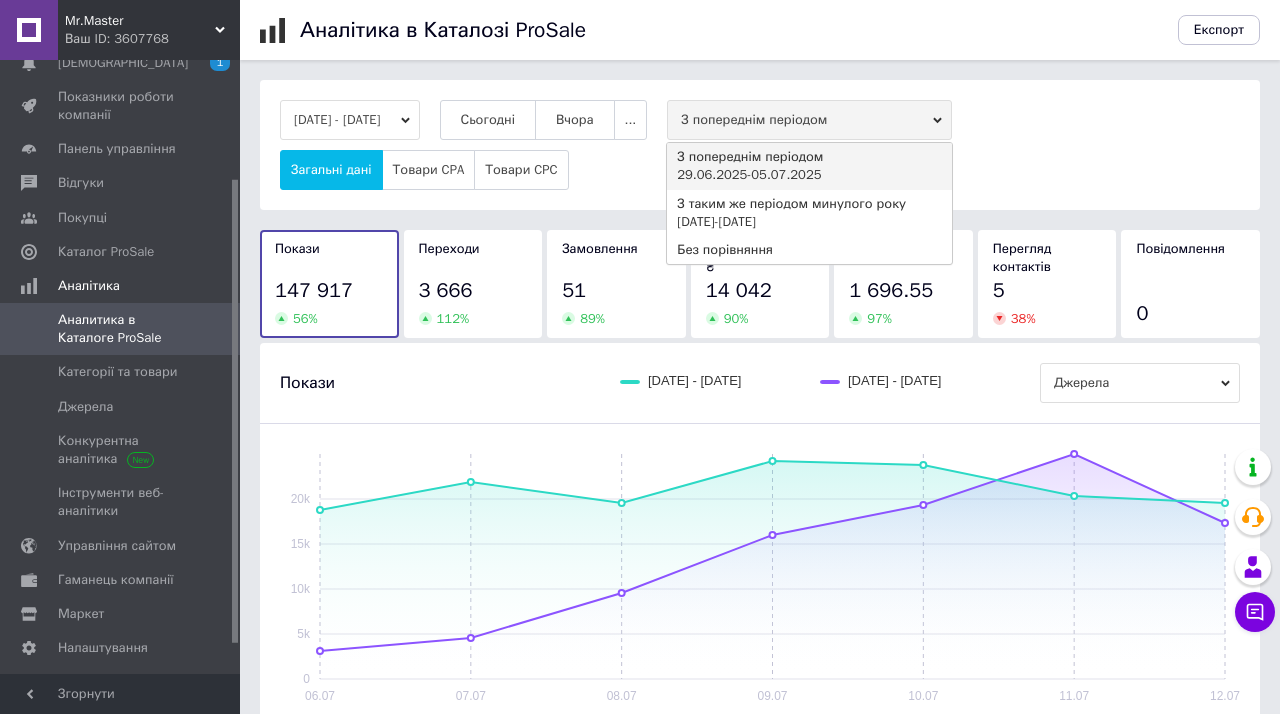 click on "З попереднім періодом" at bounding box center (809, 120) 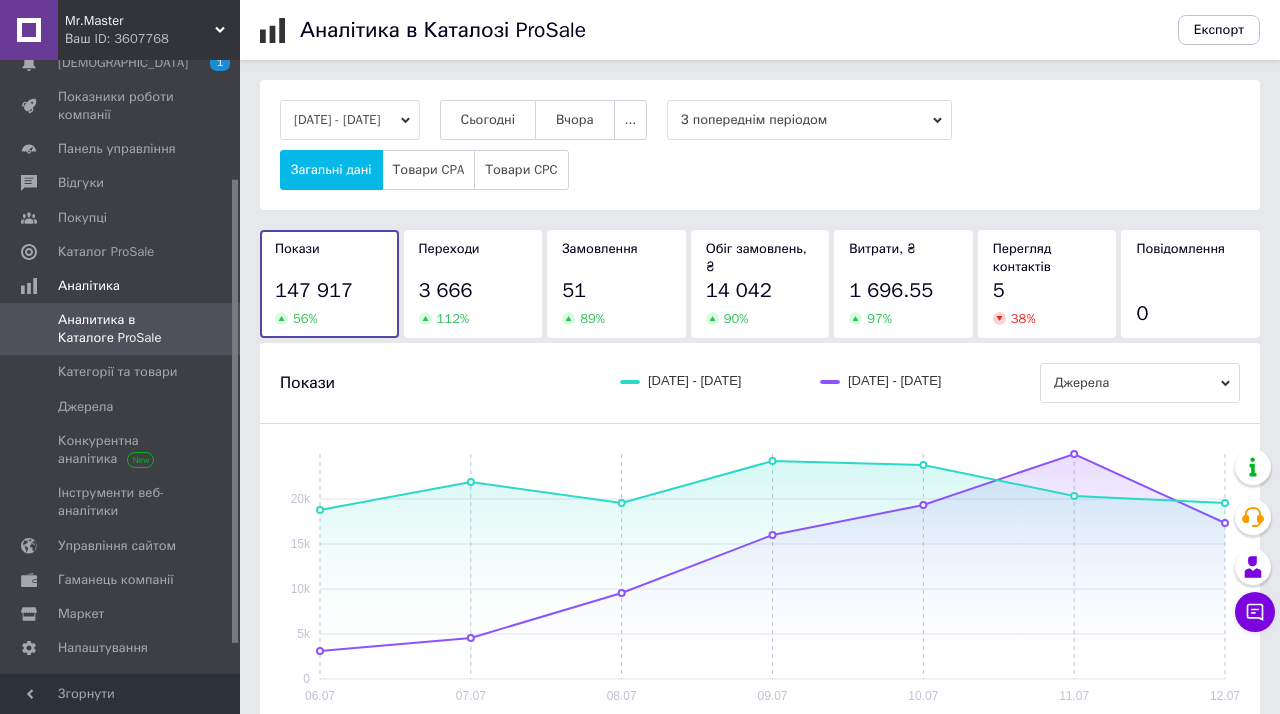 click on "З попереднім періодом" at bounding box center [809, 120] 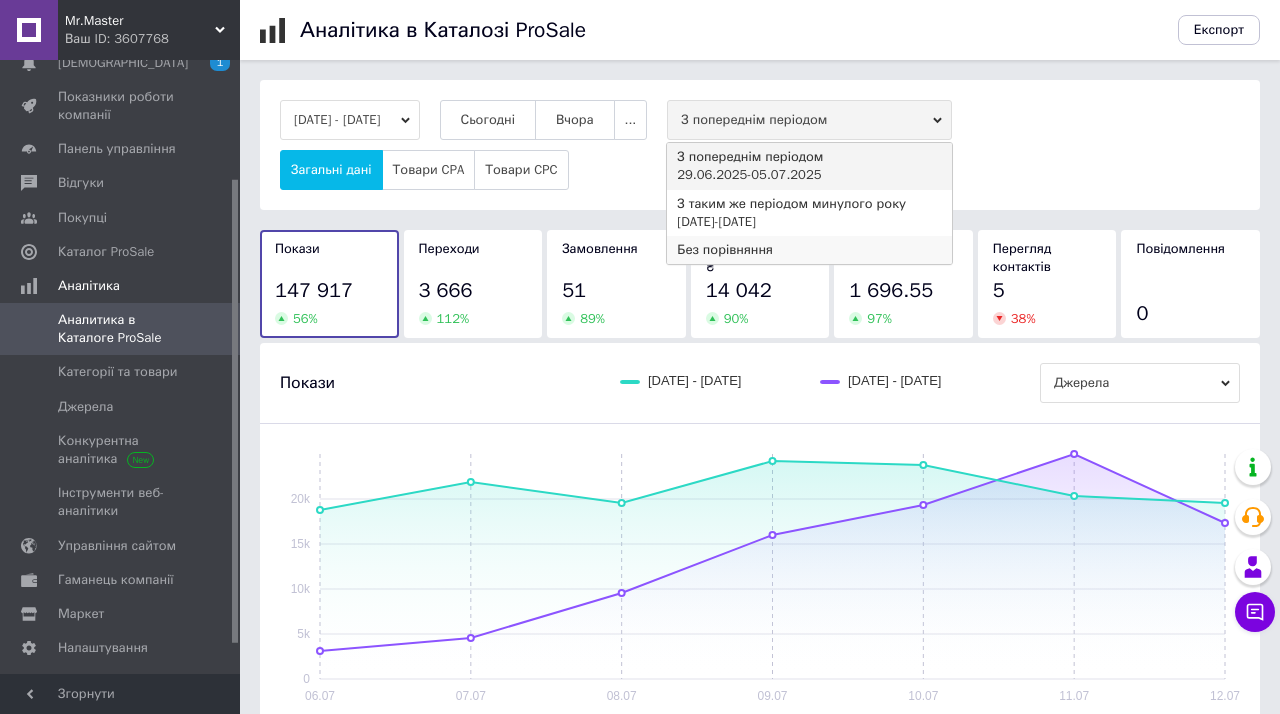 click on "Без порівняння" at bounding box center [809, 250] 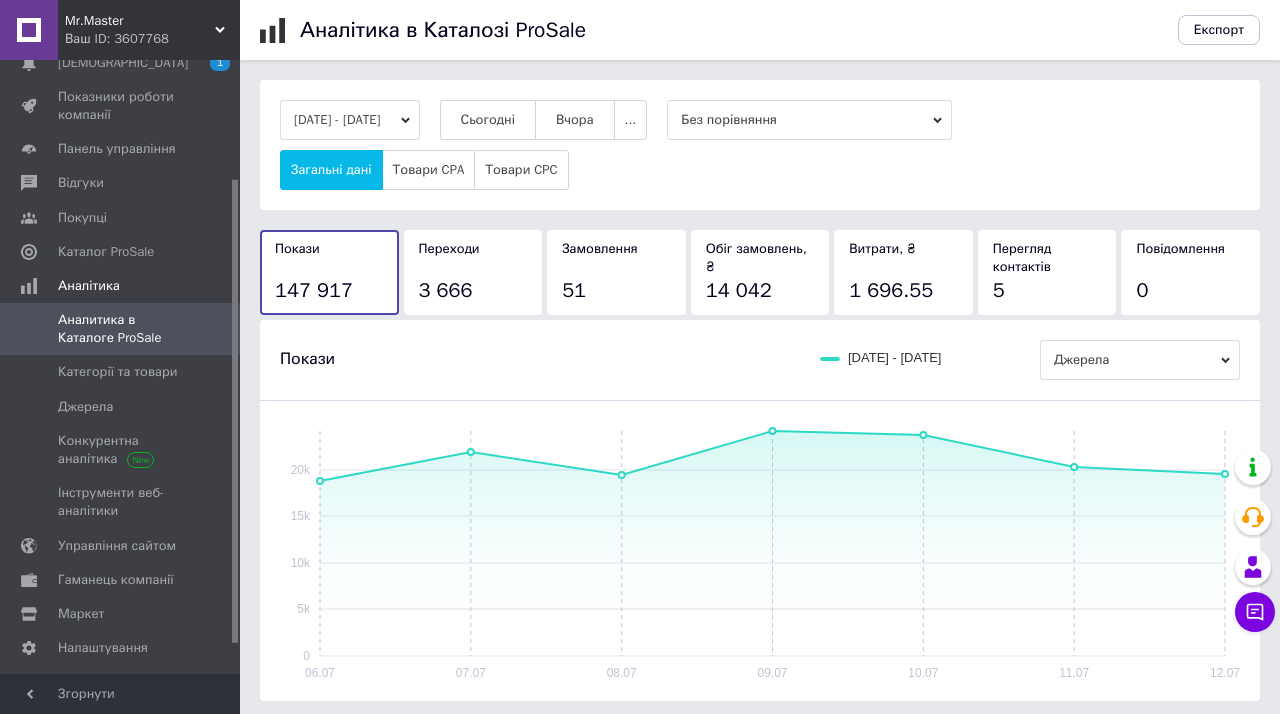 scroll, scrollTop: 0, scrollLeft: 0, axis: both 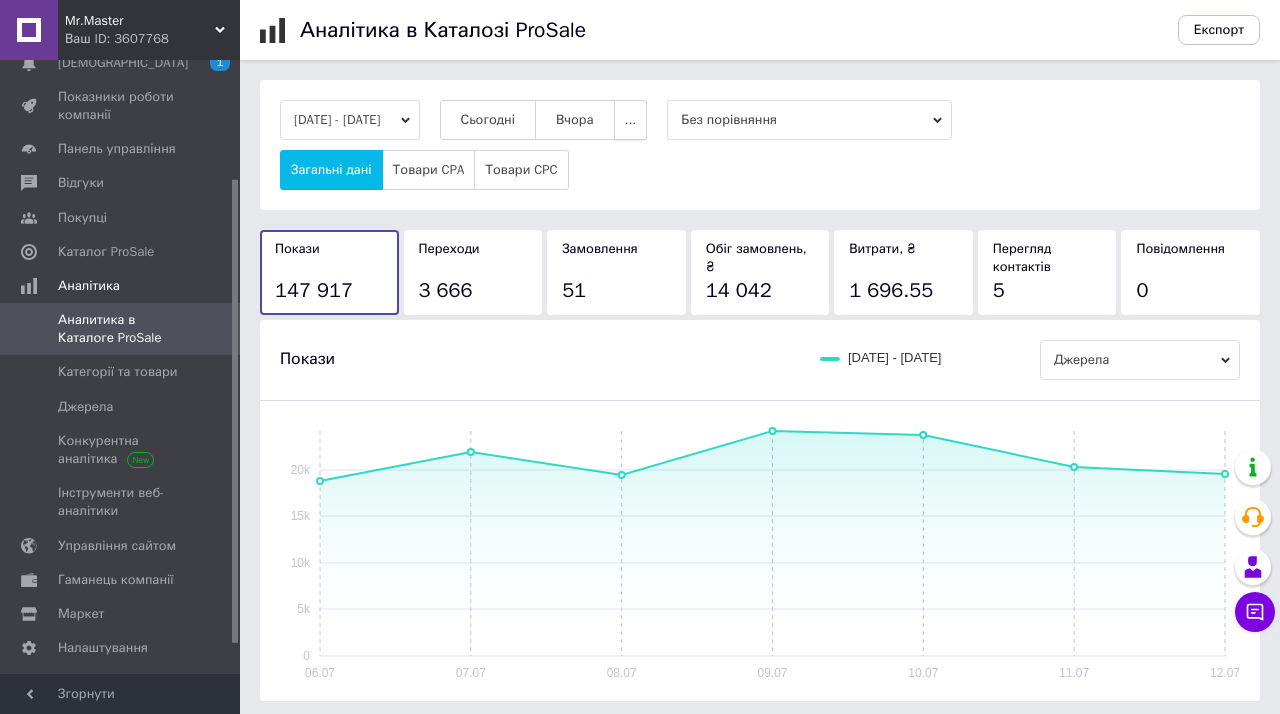 click on "..." at bounding box center [631, 120] 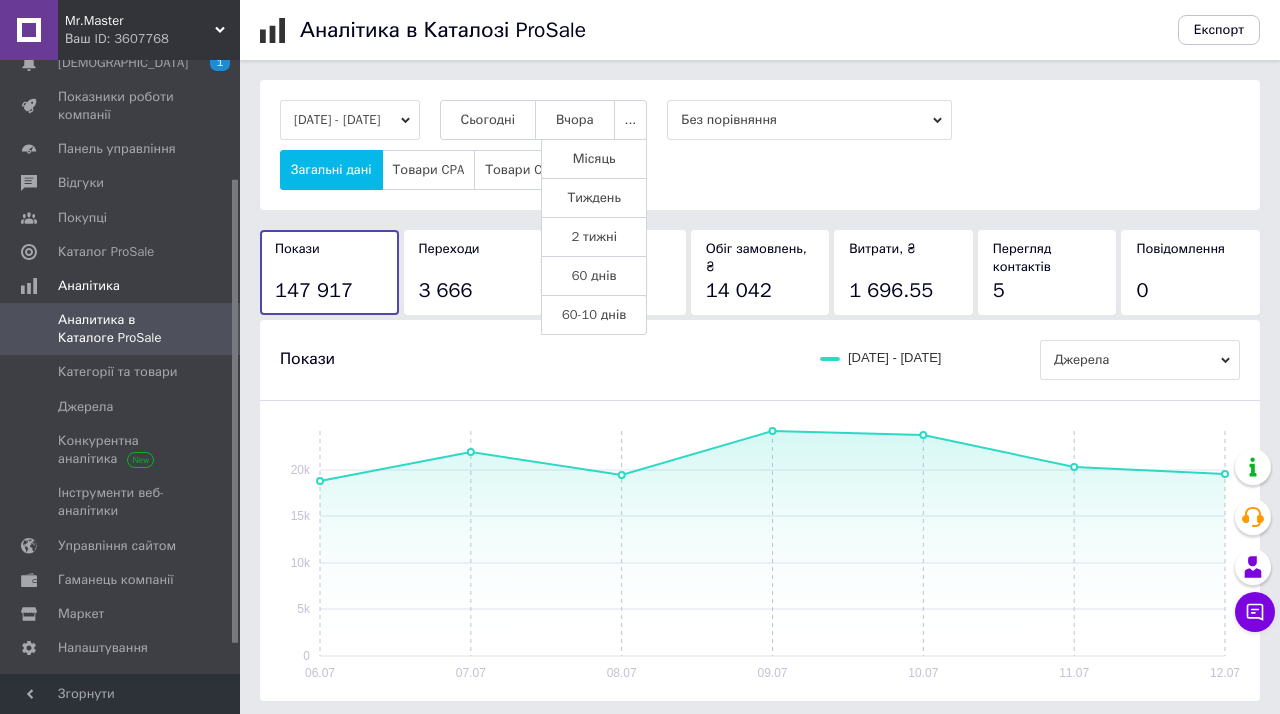 click on "60 днів" at bounding box center (594, 276) 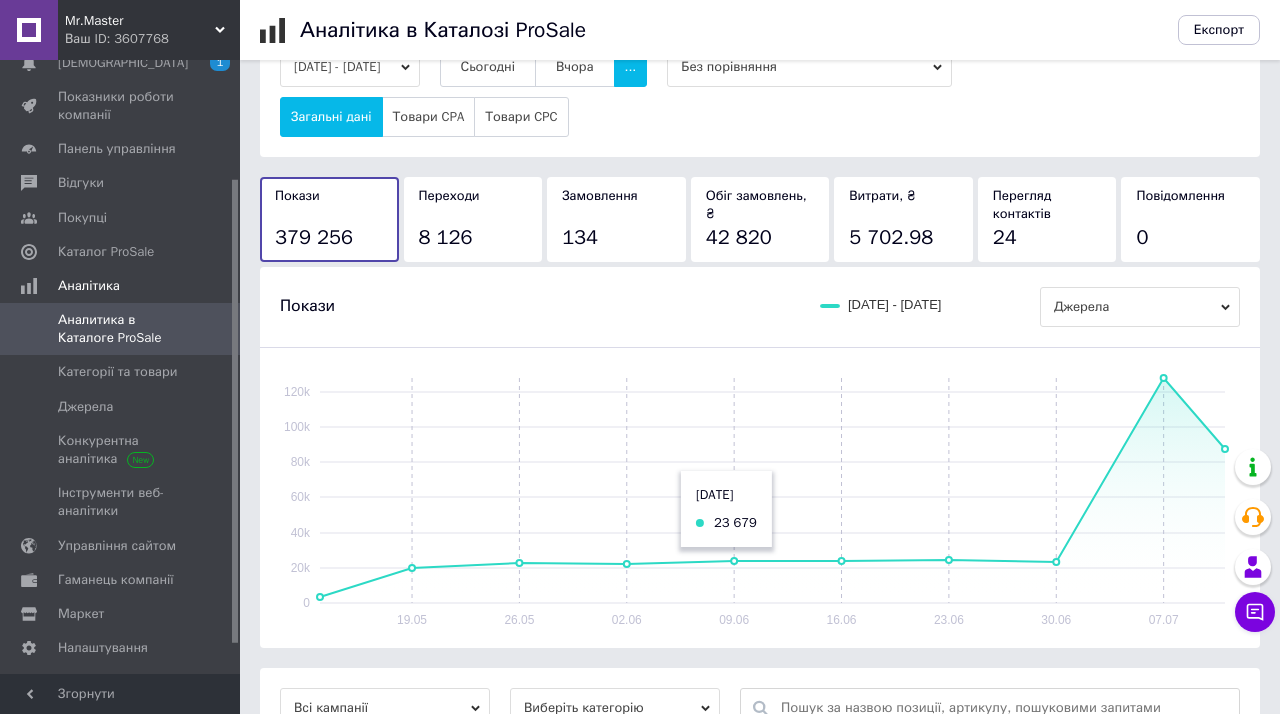 scroll, scrollTop: 70, scrollLeft: 0, axis: vertical 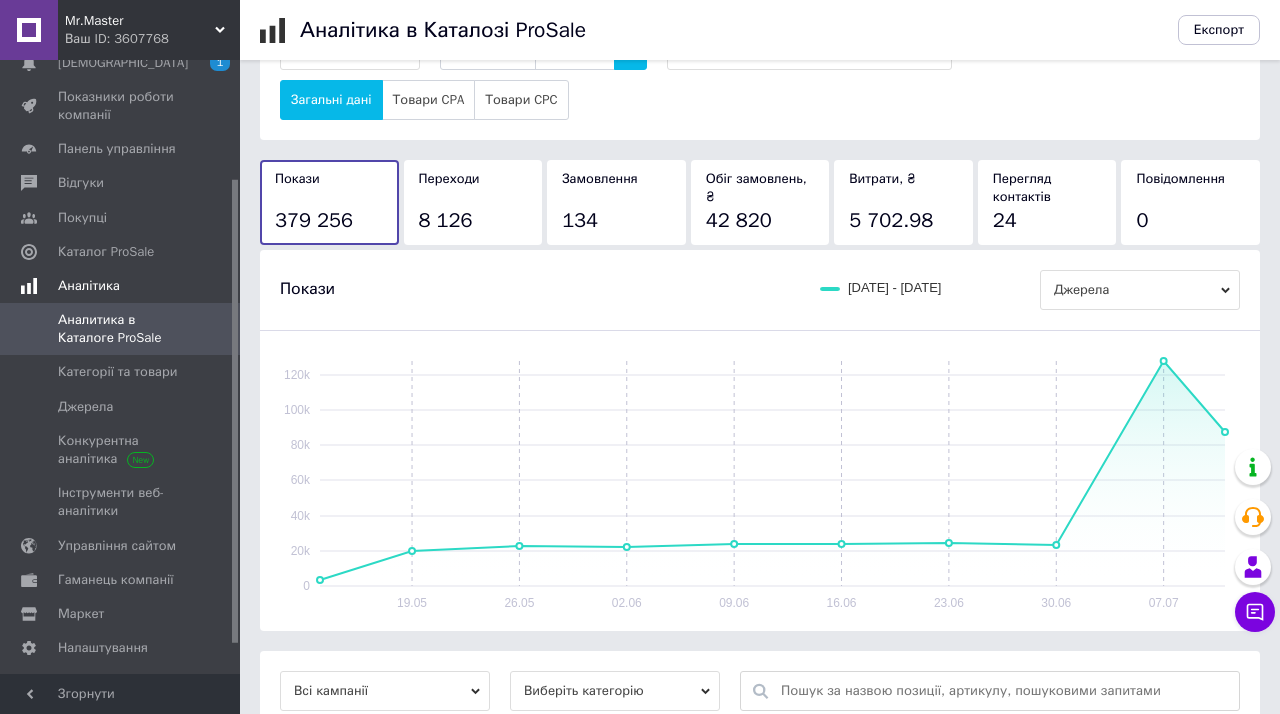click on "Аналітика" at bounding box center (123, 286) 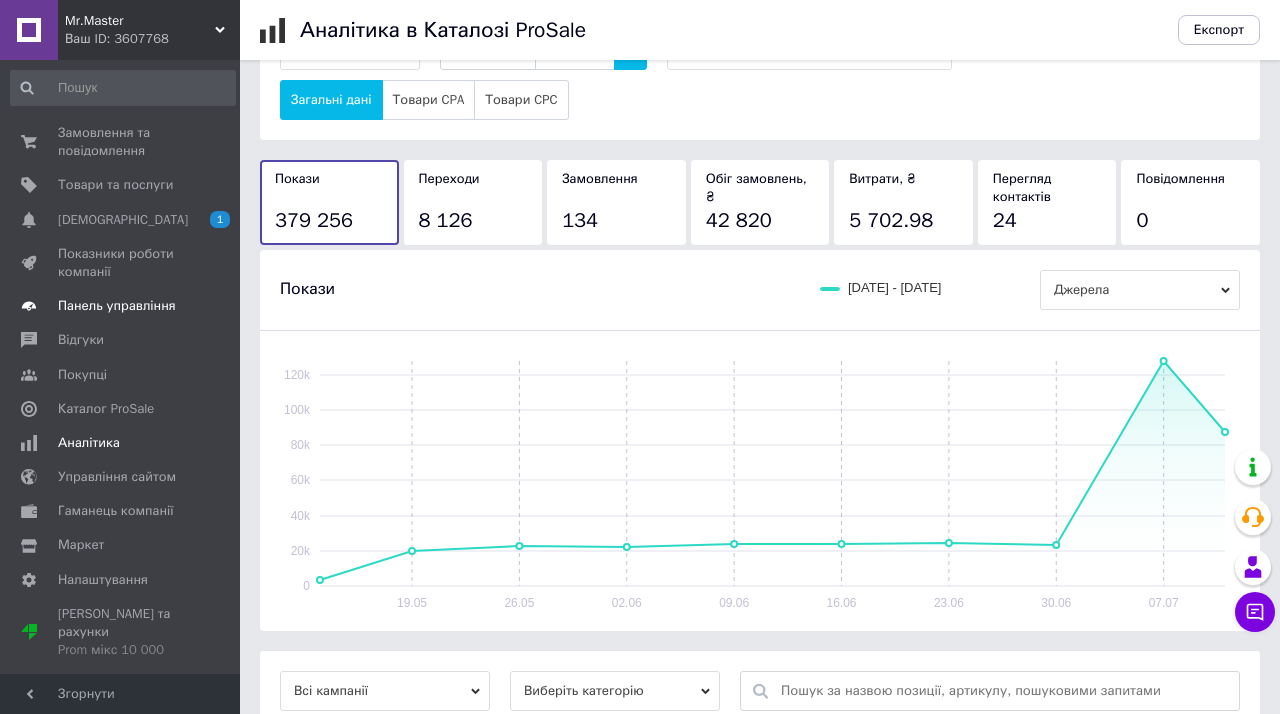 click at bounding box center [212, 306] 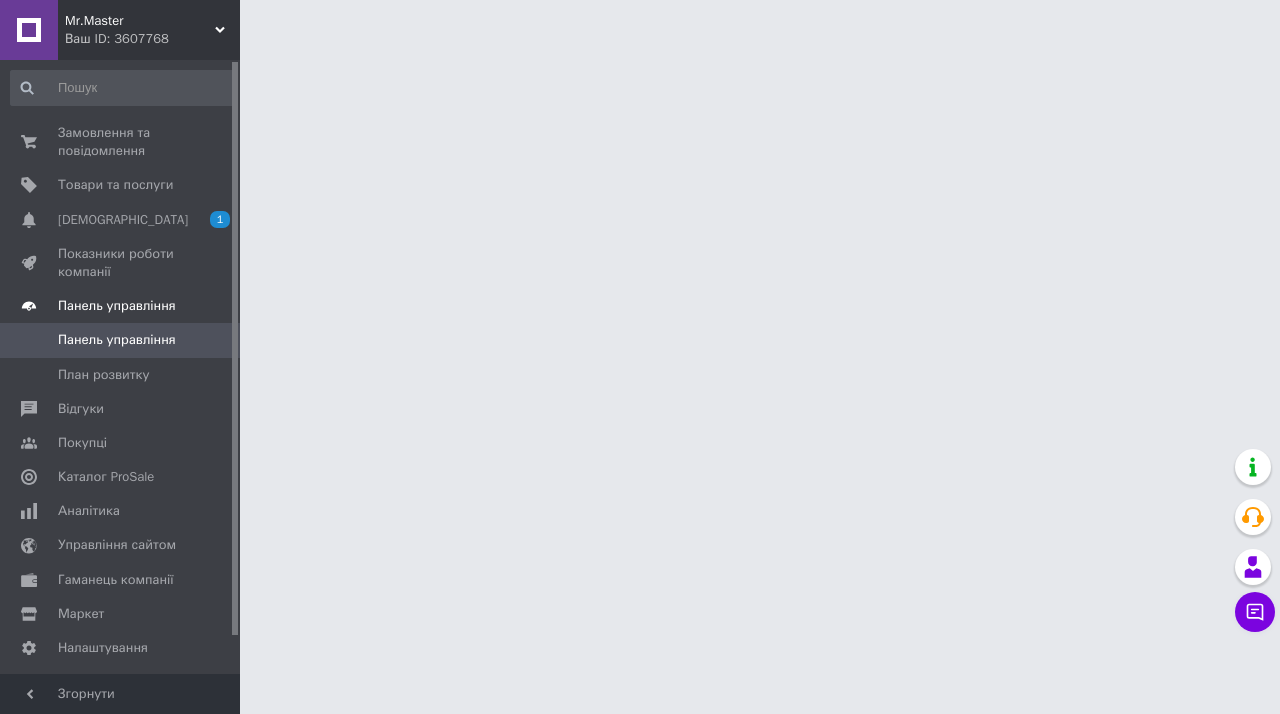 scroll, scrollTop: 0, scrollLeft: 0, axis: both 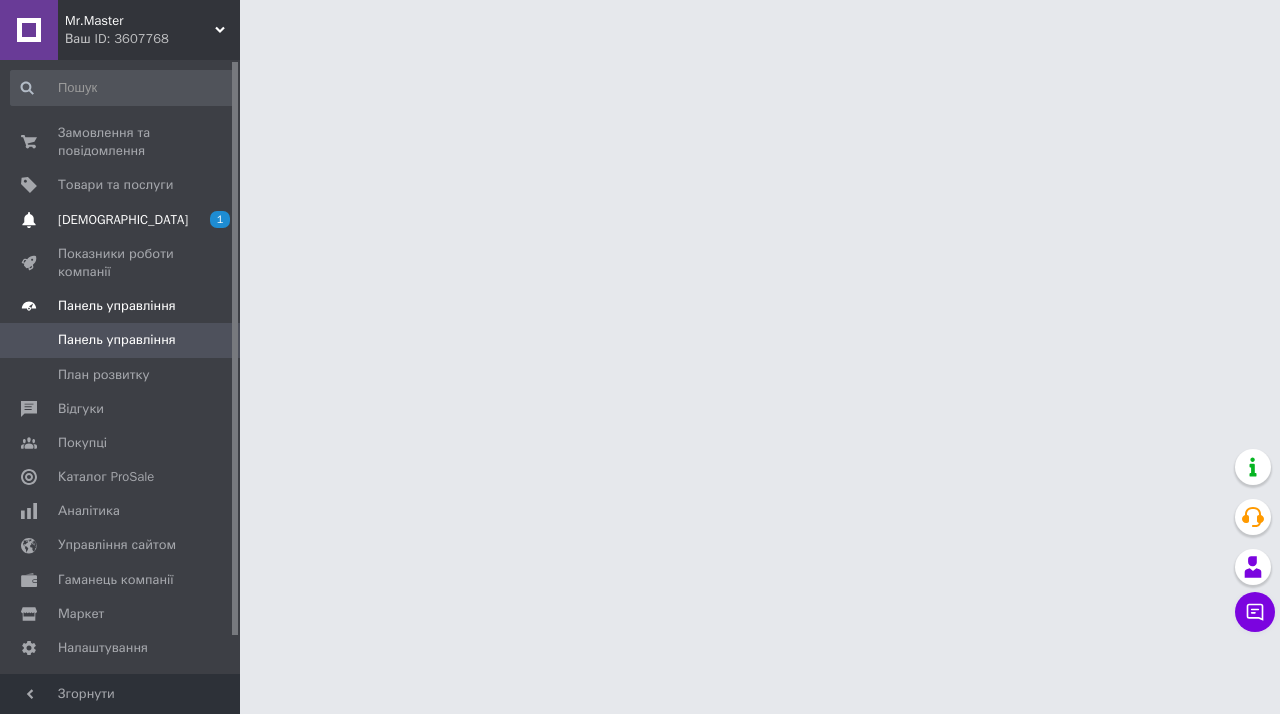 click on "1 0" at bounding box center (212, 220) 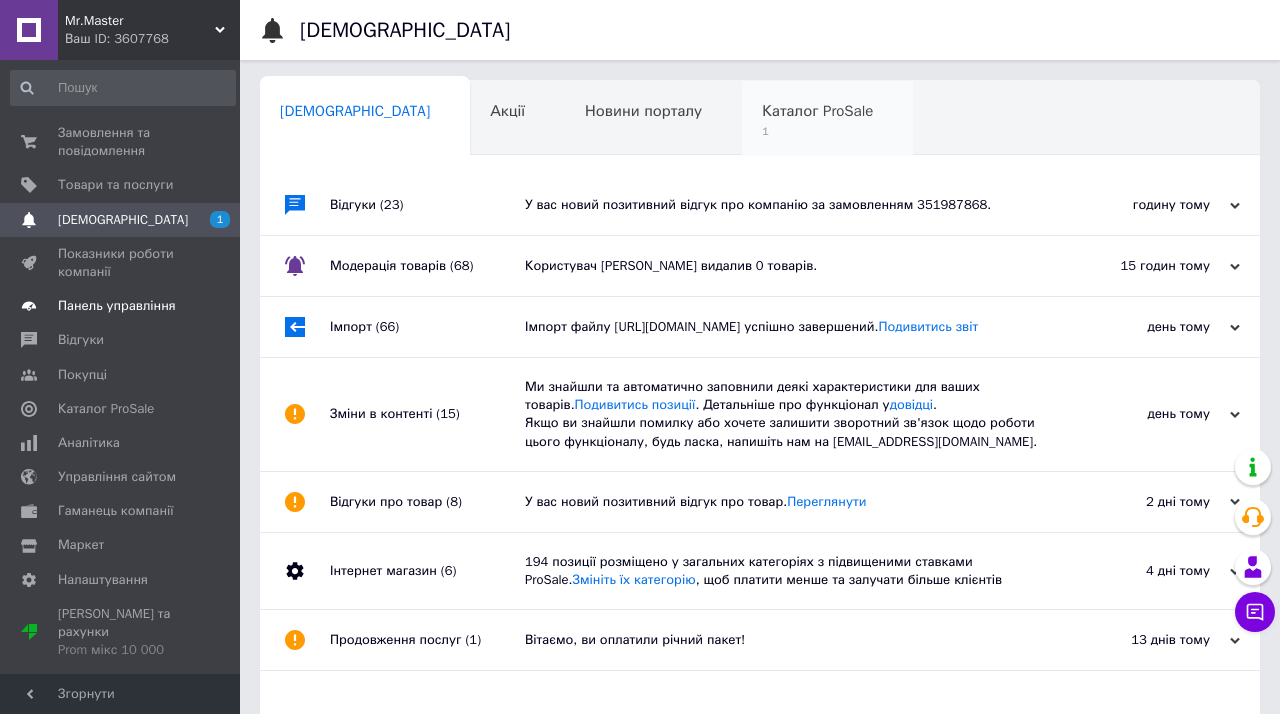 click on "Каталог ProSale" at bounding box center (817, 111) 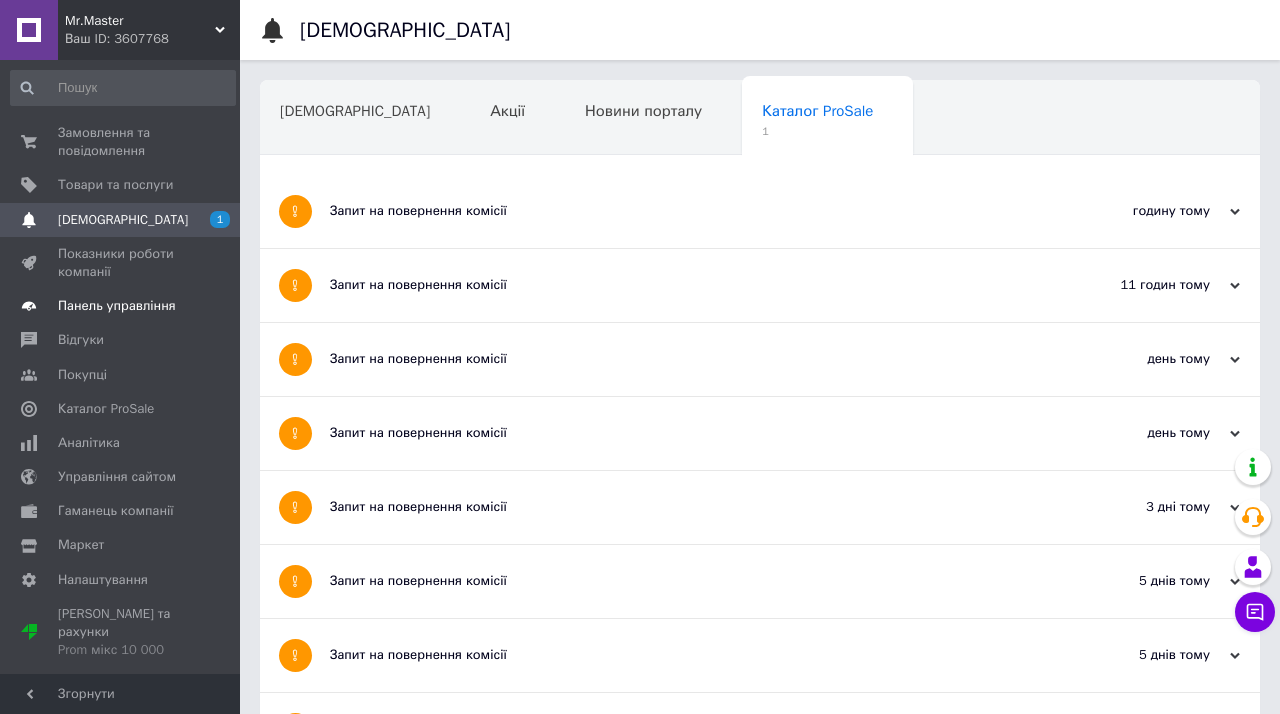 click on "Запит на повернення комісії" at bounding box center [685, 211] 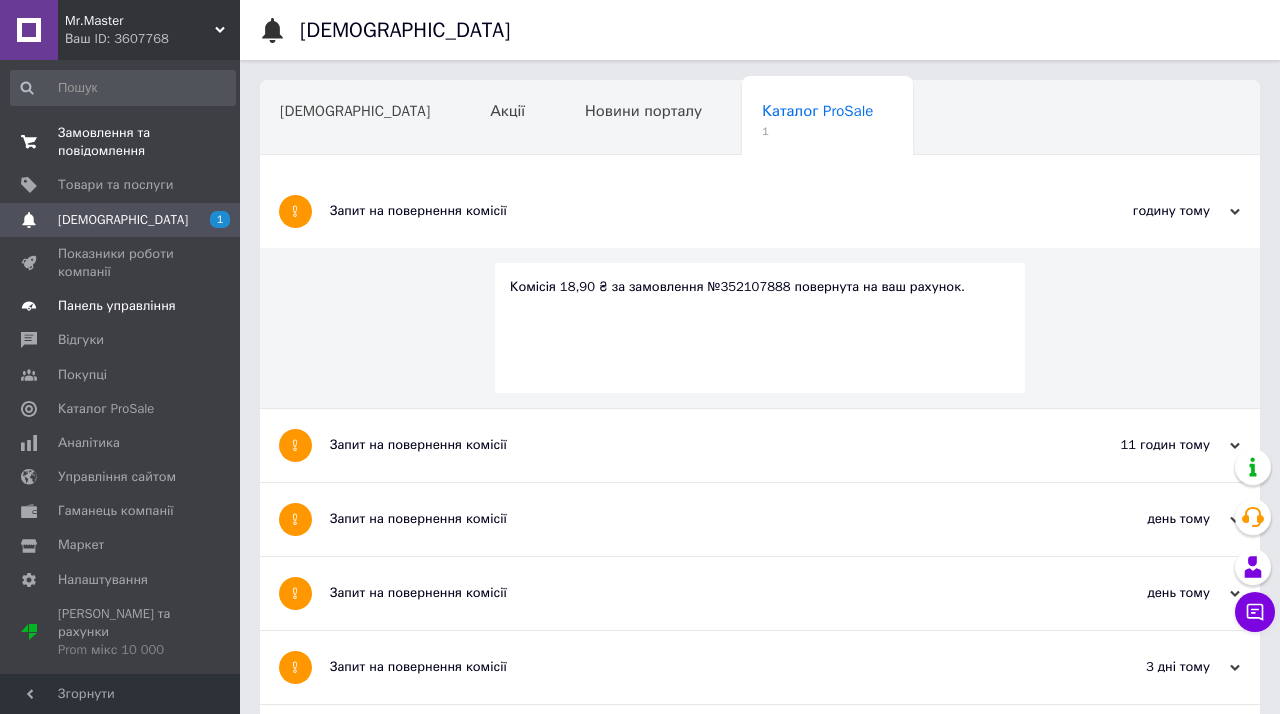 click on "Замовлення та повідомлення" at bounding box center (121, 142) 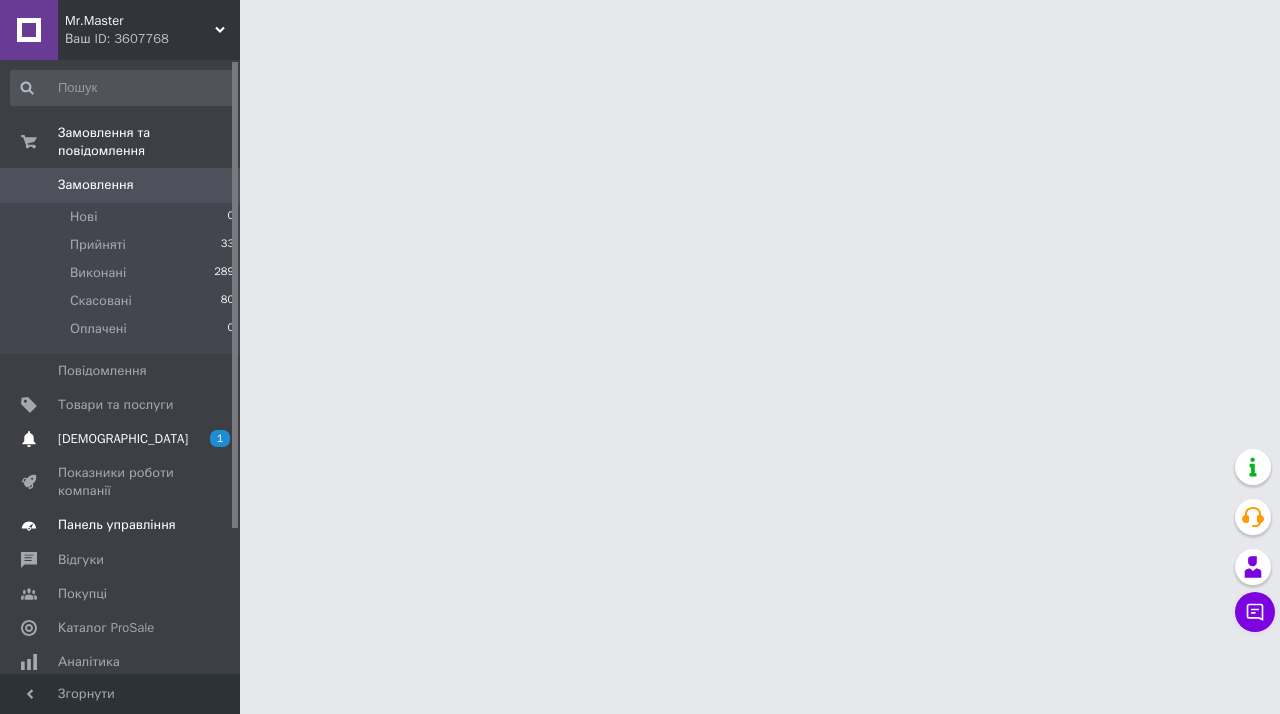 click on "[DEMOGRAPHIC_DATA]" at bounding box center (121, 439) 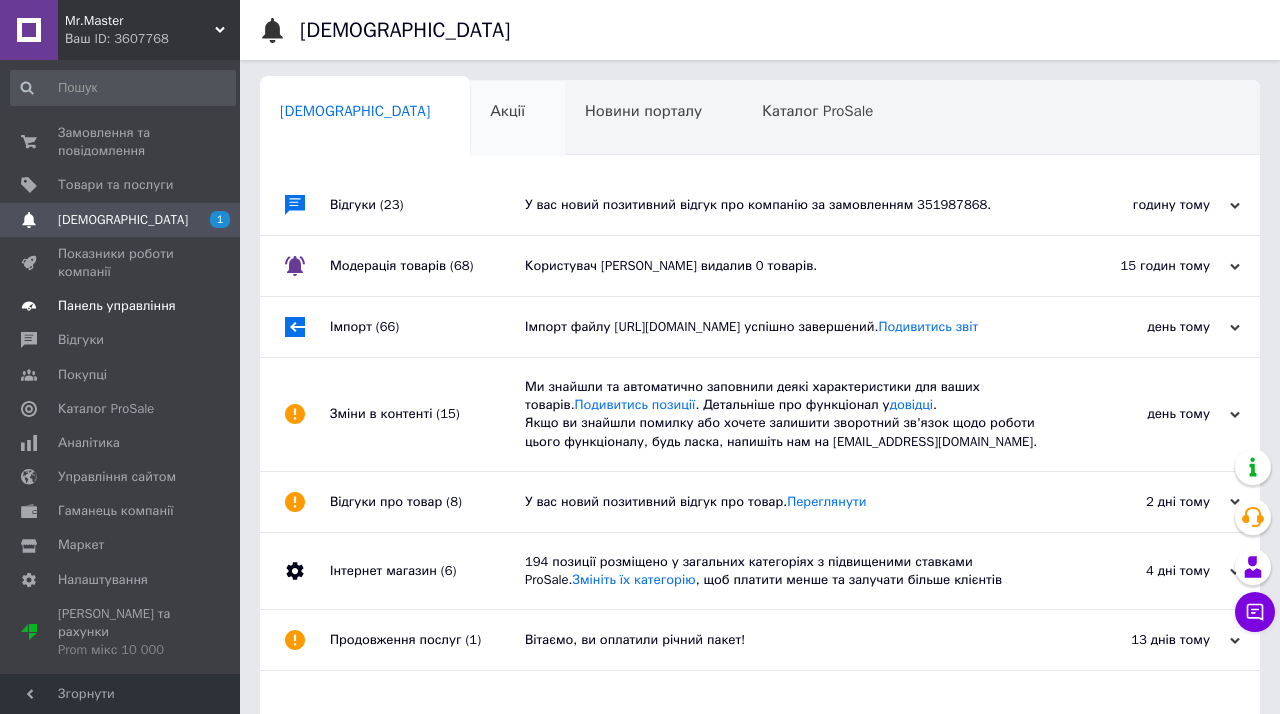 click on "Акції 0" at bounding box center [517, 119] 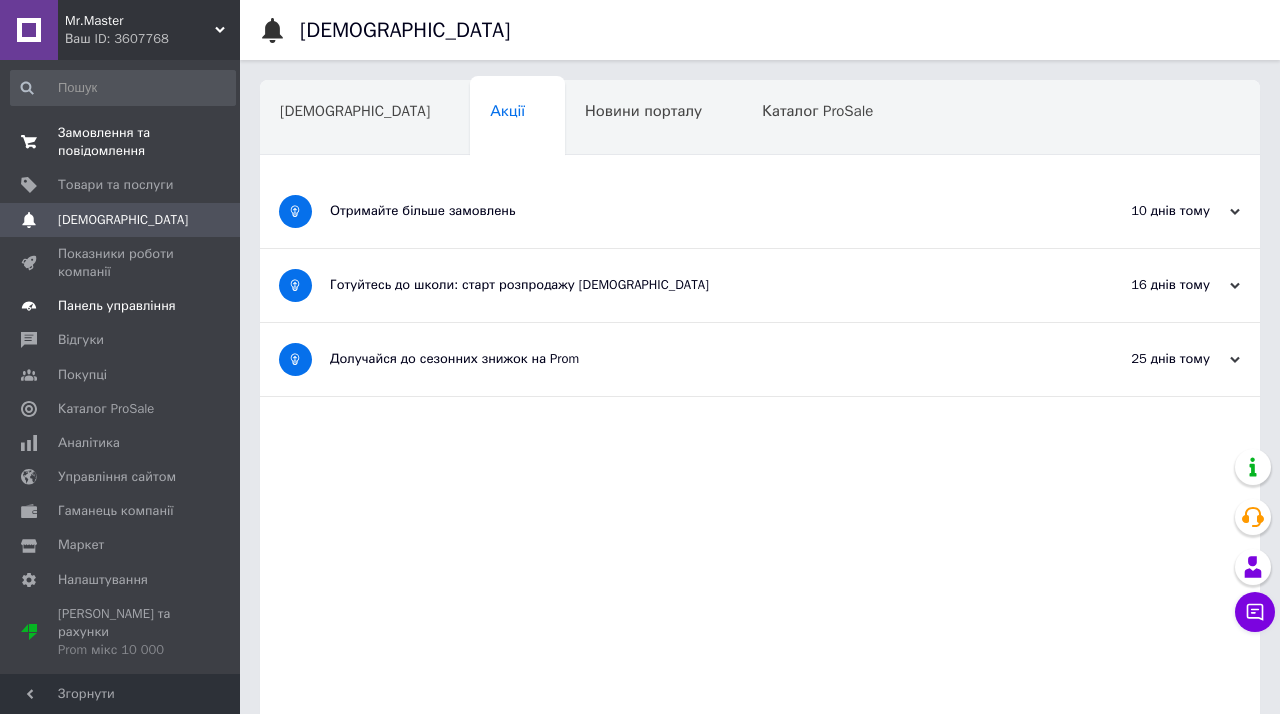 click on "Замовлення та повідомлення" at bounding box center [121, 142] 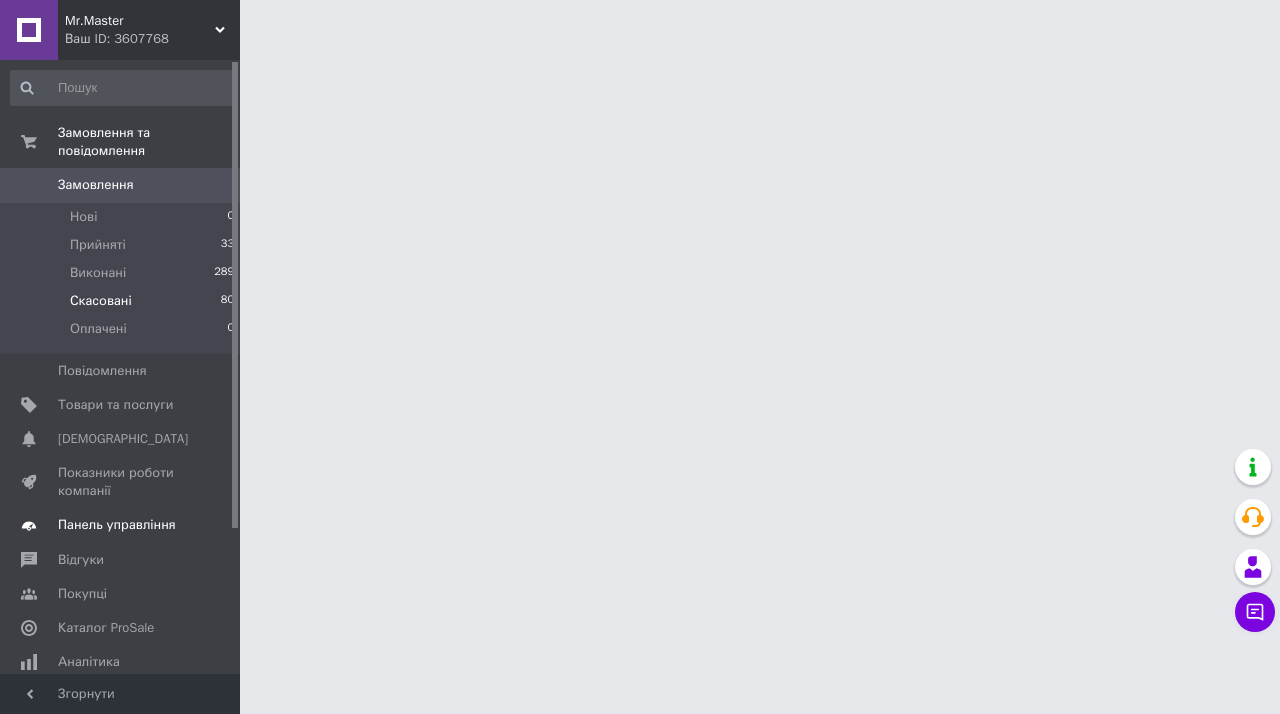 click on "Скасовані" at bounding box center (101, 301) 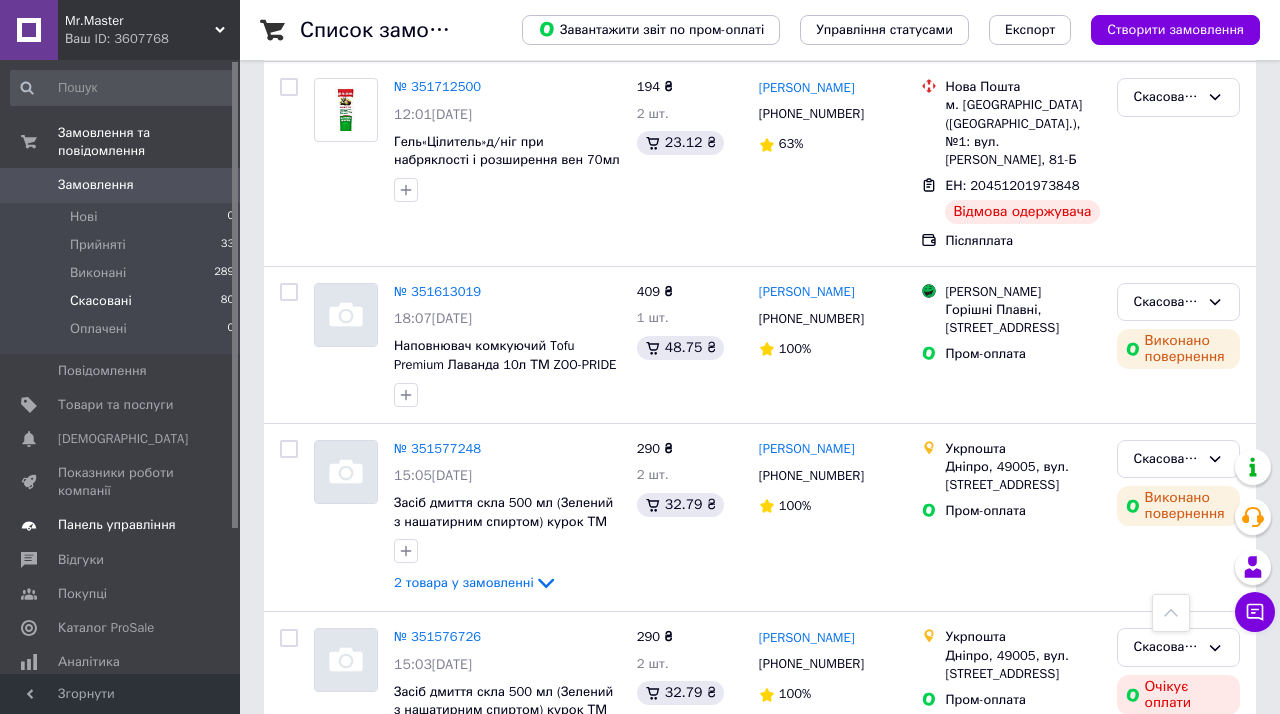 scroll, scrollTop: 556, scrollLeft: 0, axis: vertical 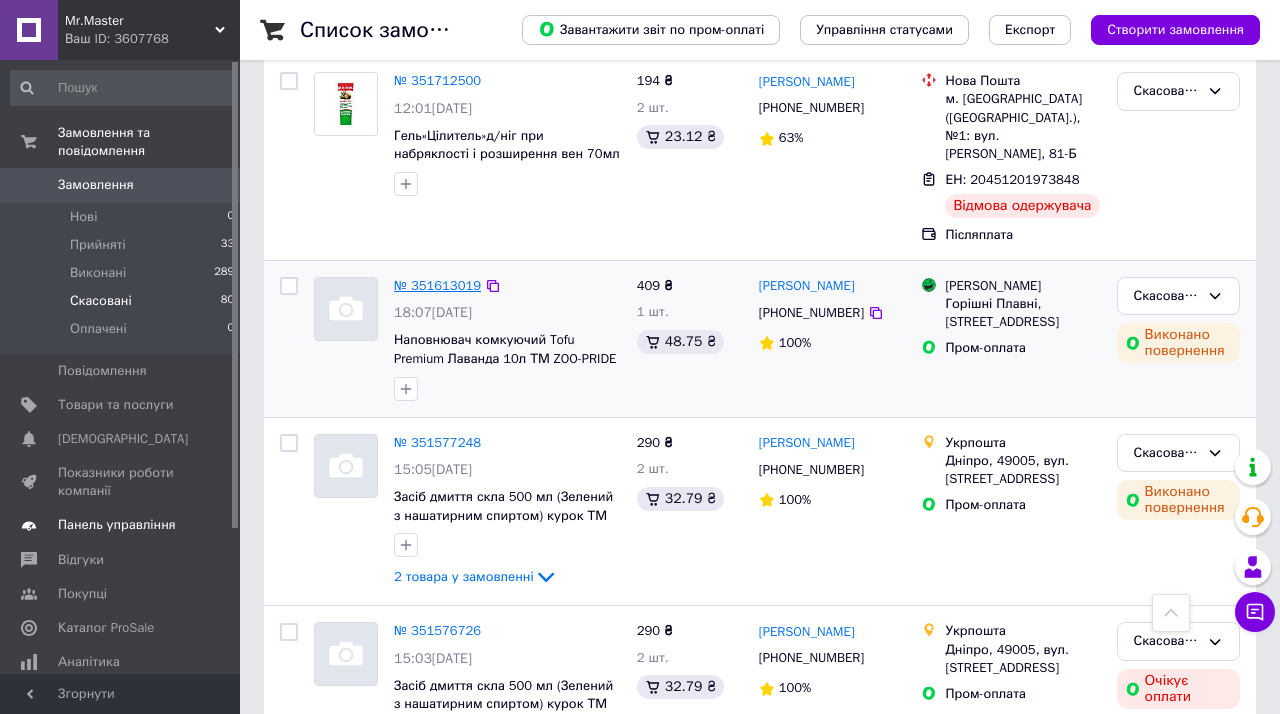 click on "№ 351613019" at bounding box center [437, 285] 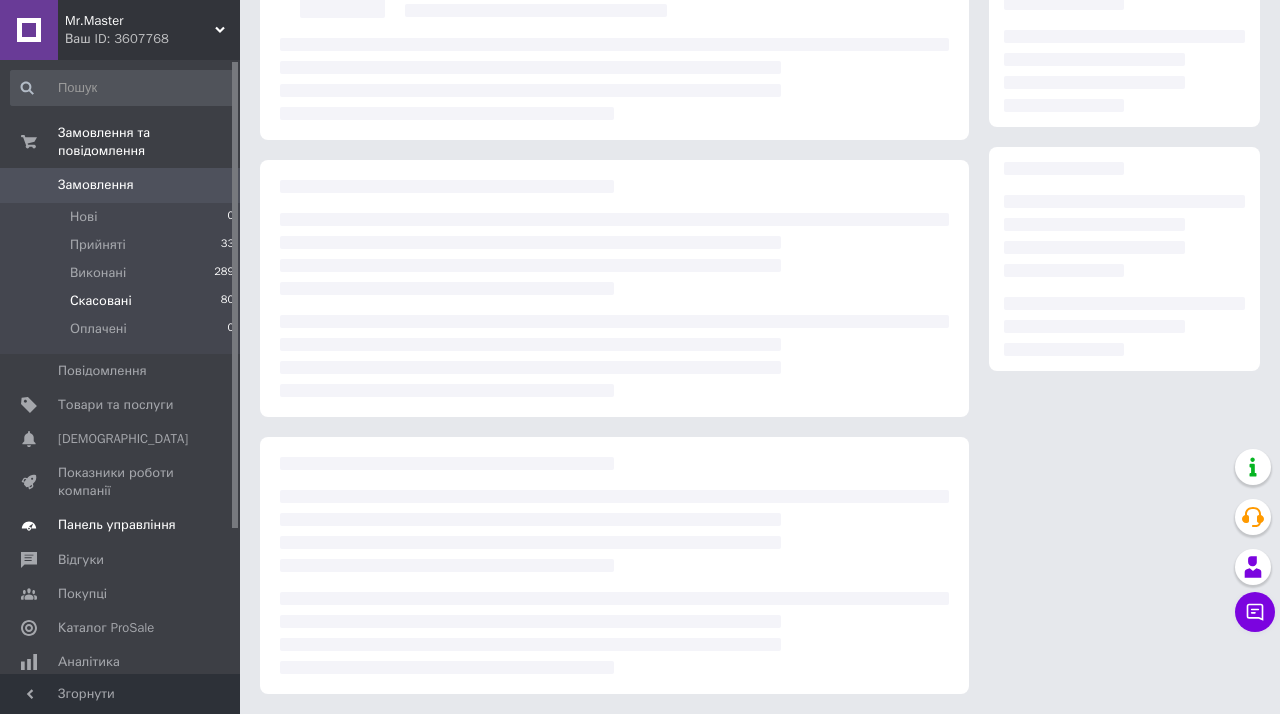 scroll, scrollTop: 200, scrollLeft: 0, axis: vertical 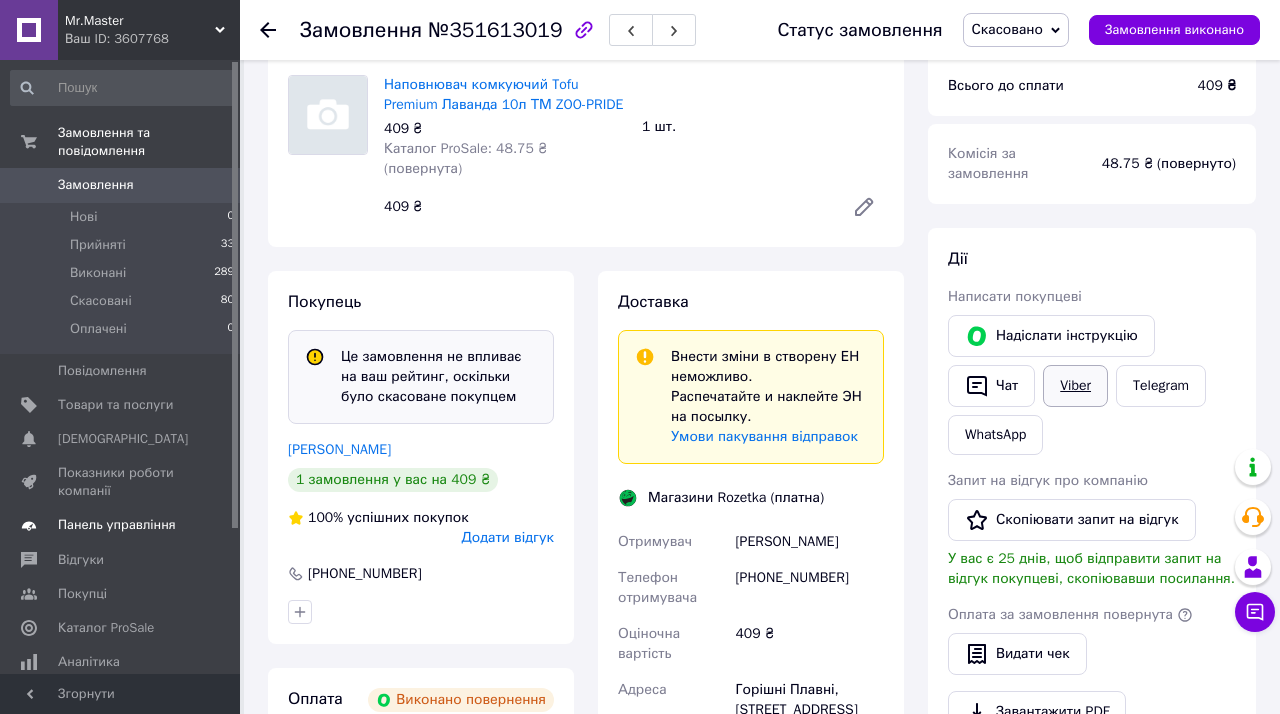 click on "Viber" at bounding box center (1075, 386) 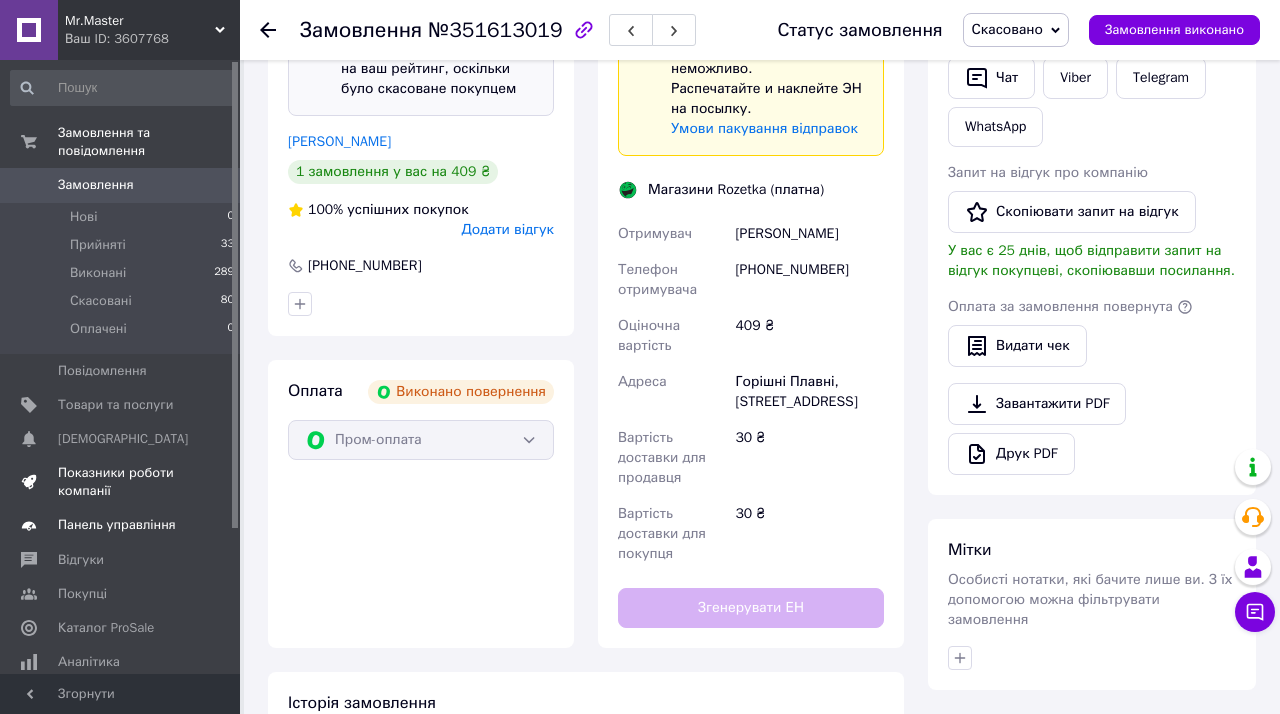 scroll, scrollTop: 513, scrollLeft: 0, axis: vertical 